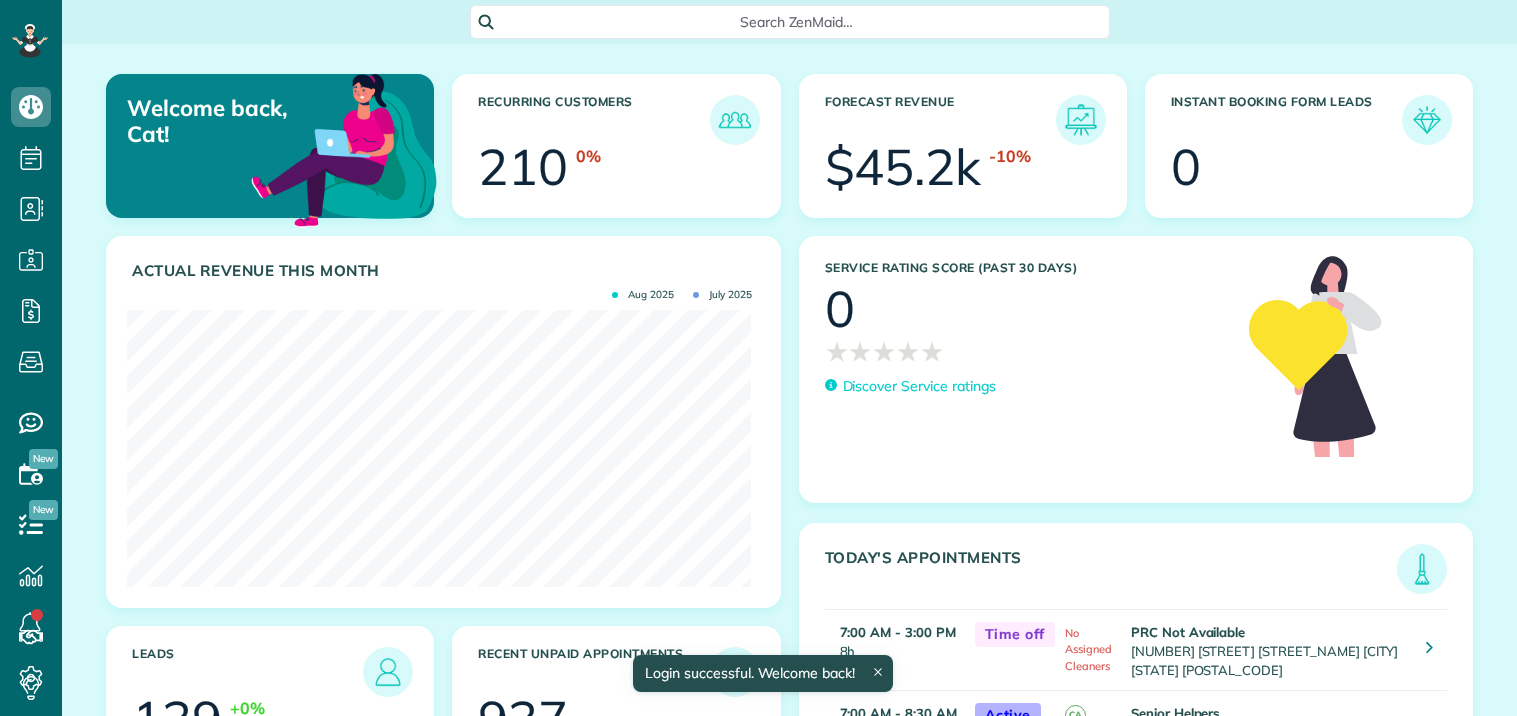 scroll, scrollTop: 0, scrollLeft: 0, axis: both 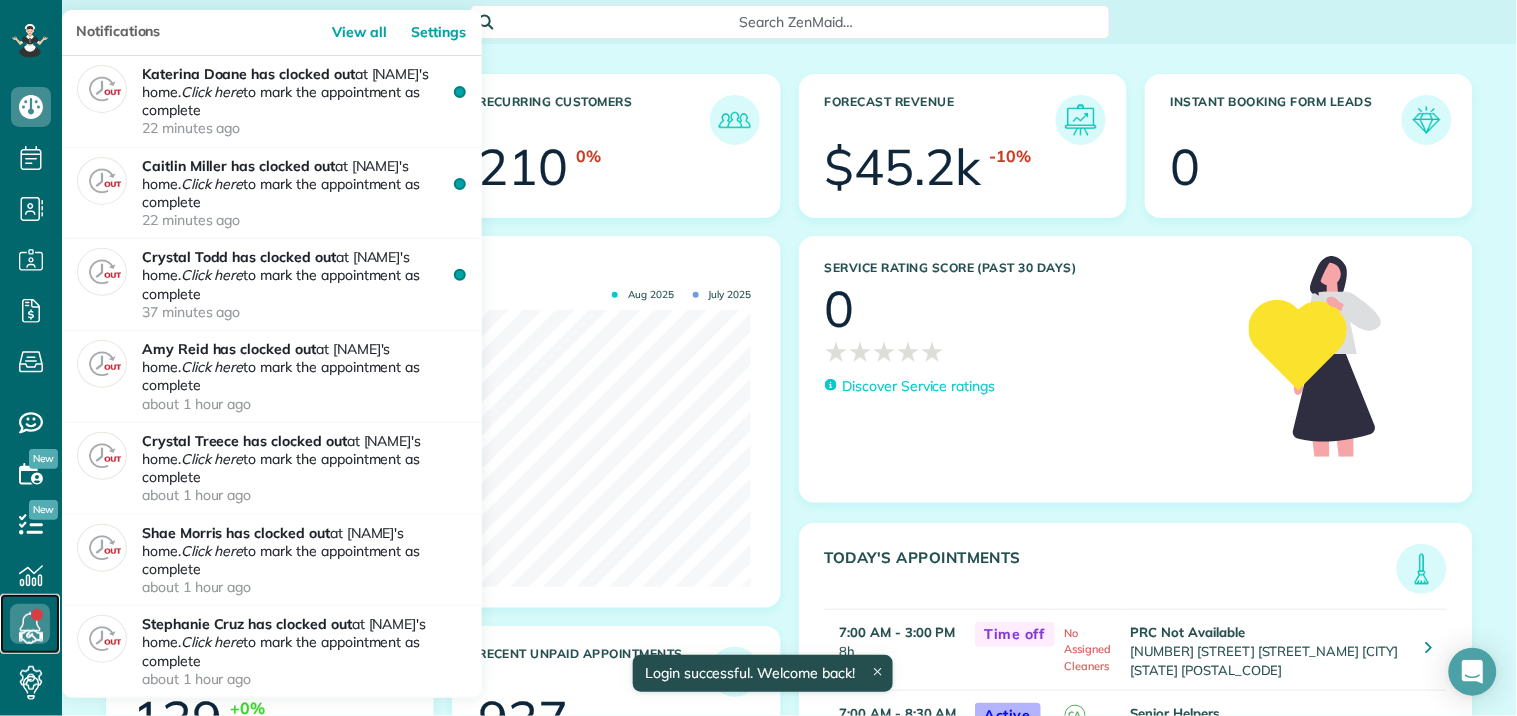 click at bounding box center [30, 624] 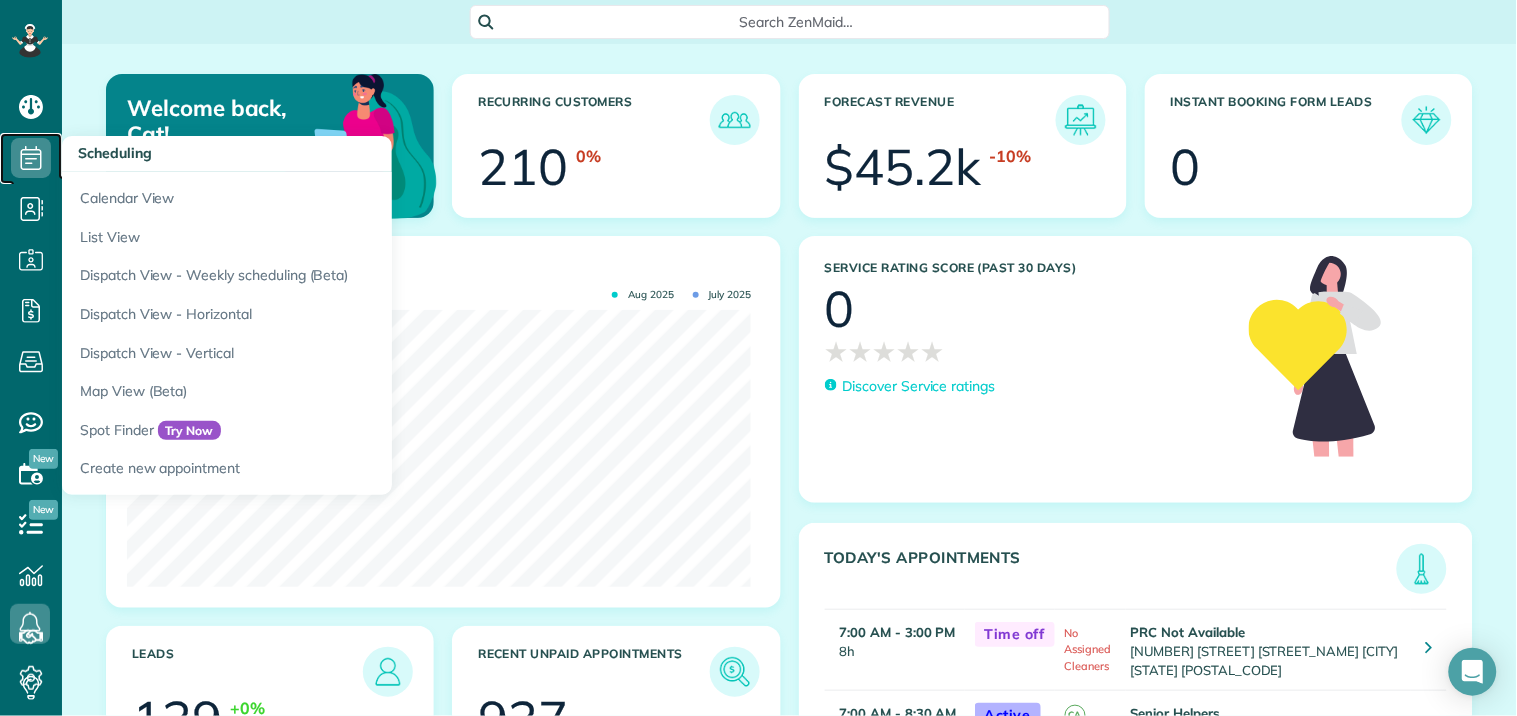 click 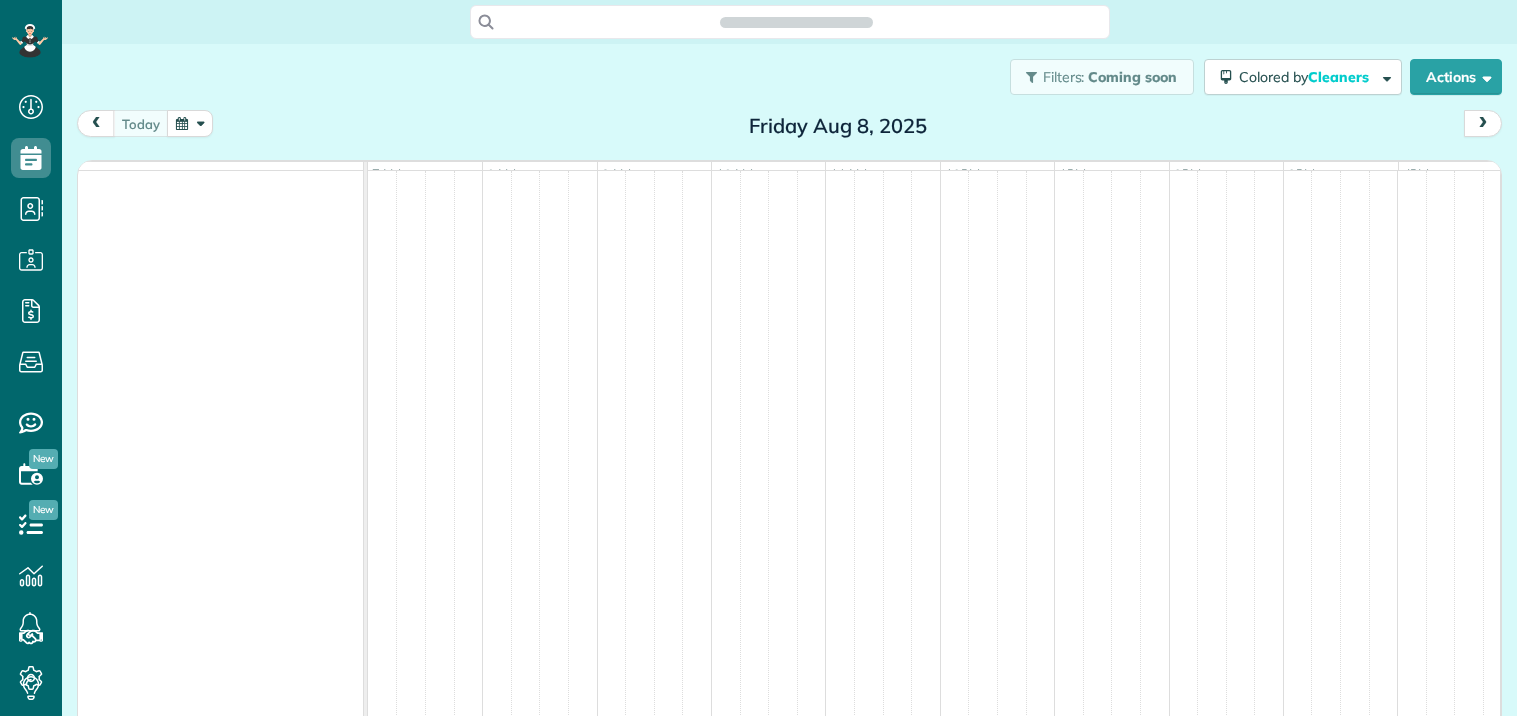 scroll, scrollTop: 0, scrollLeft: 0, axis: both 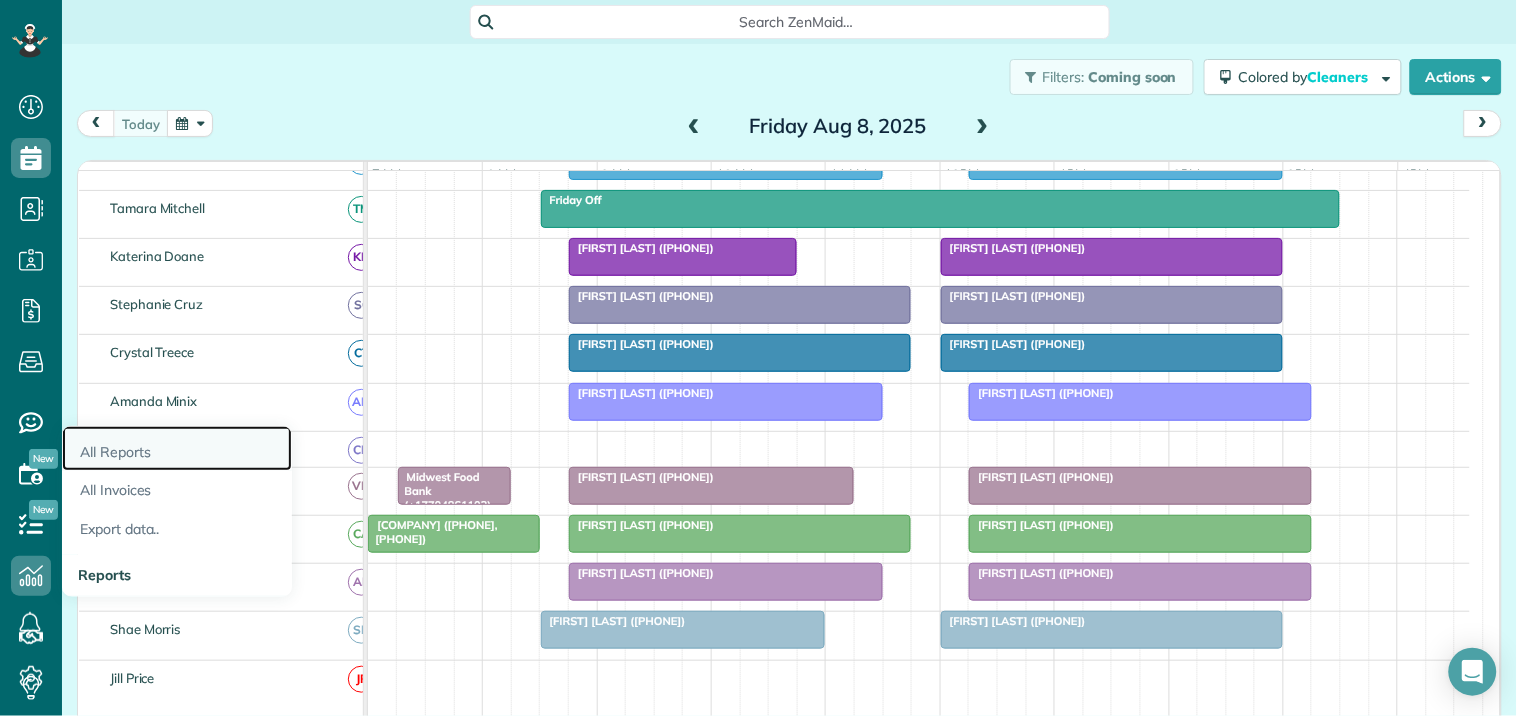 click on "All Reports" at bounding box center (177, 449) 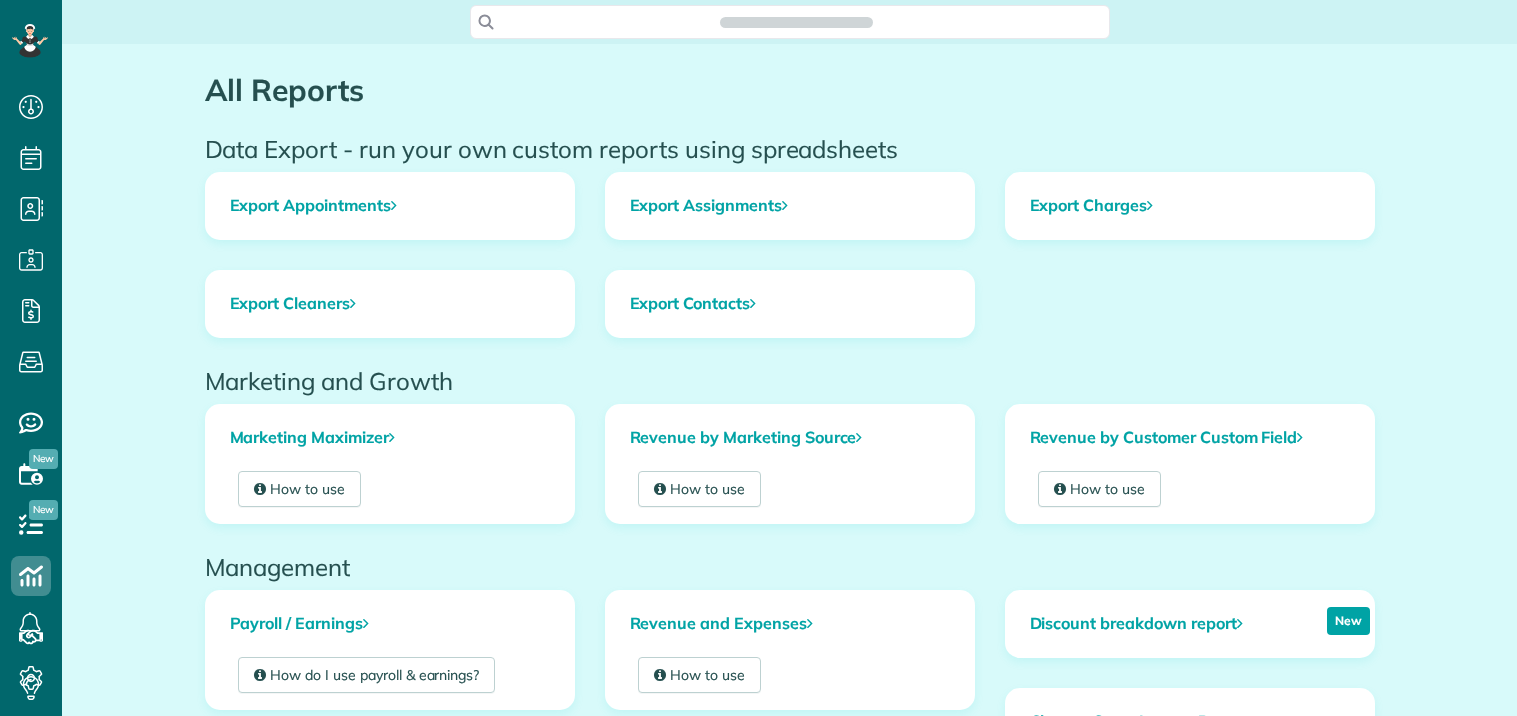 scroll, scrollTop: 0, scrollLeft: 0, axis: both 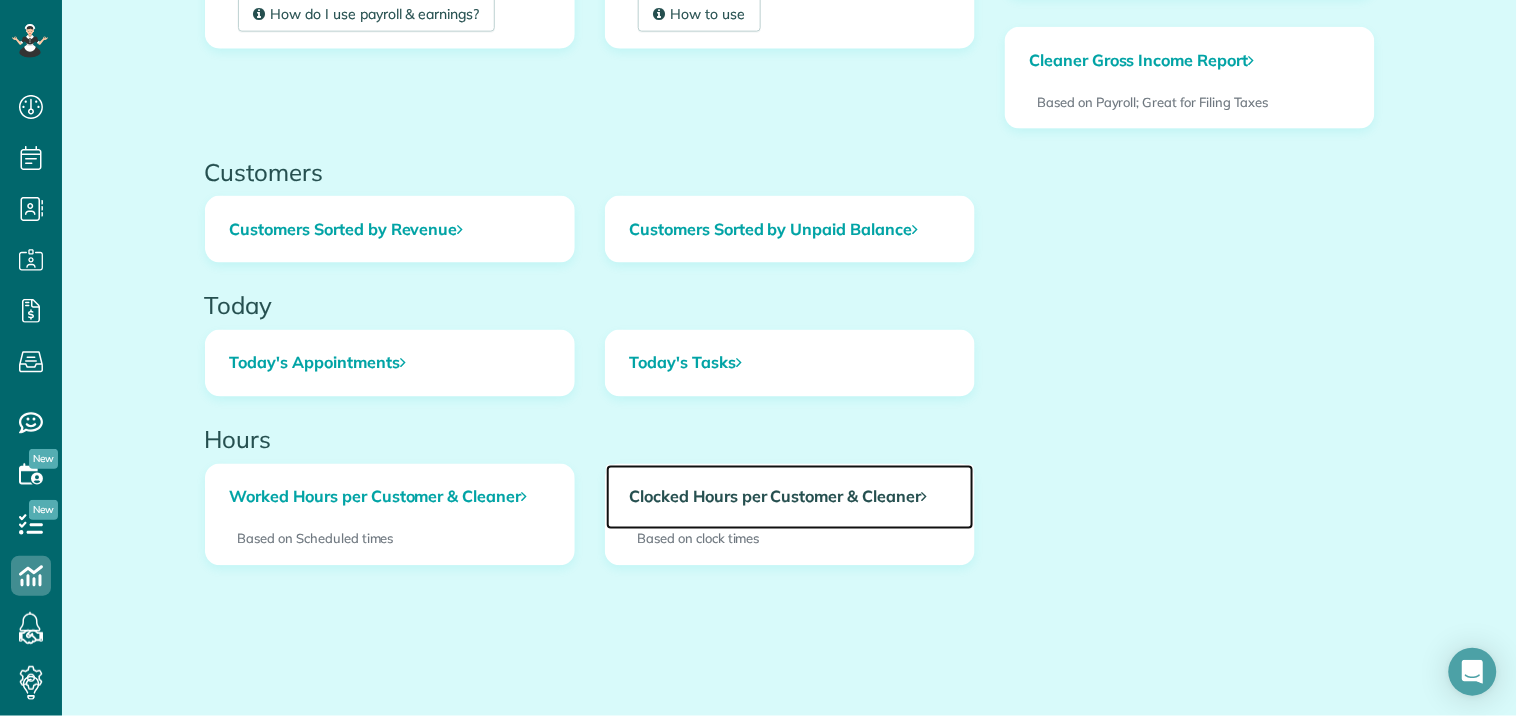 click on "Clocked Hours per Customer & Cleaner" at bounding box center [790, 498] 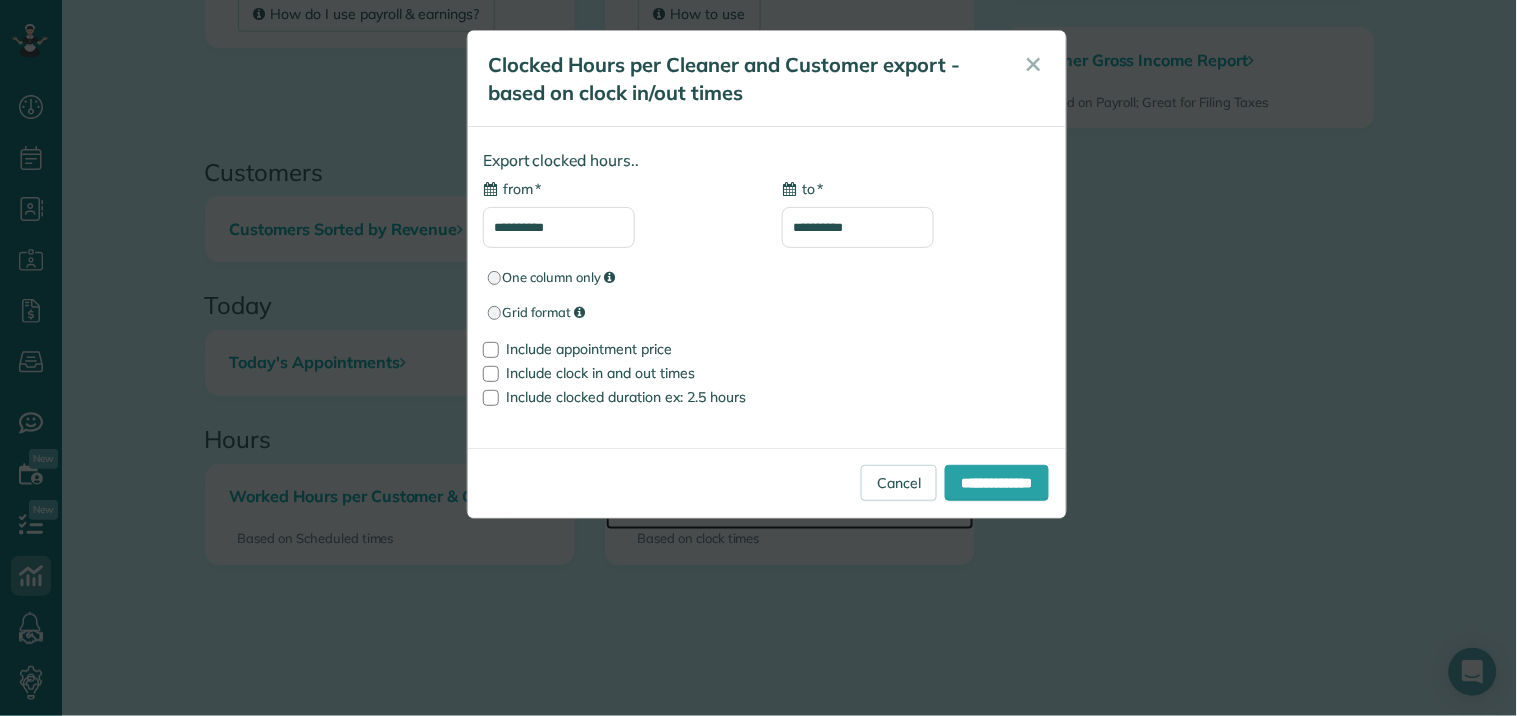 type on "**********" 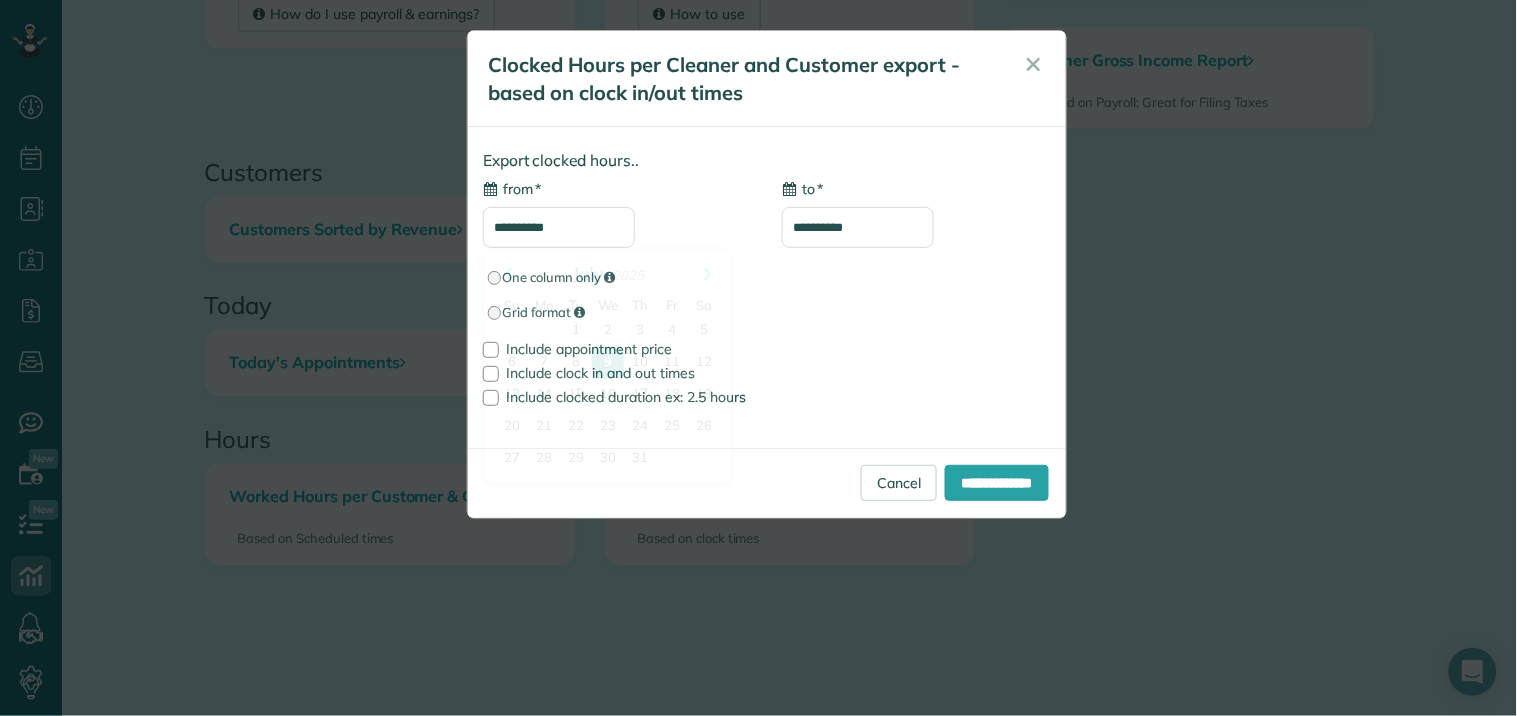 click on "**********" at bounding box center [559, 227] 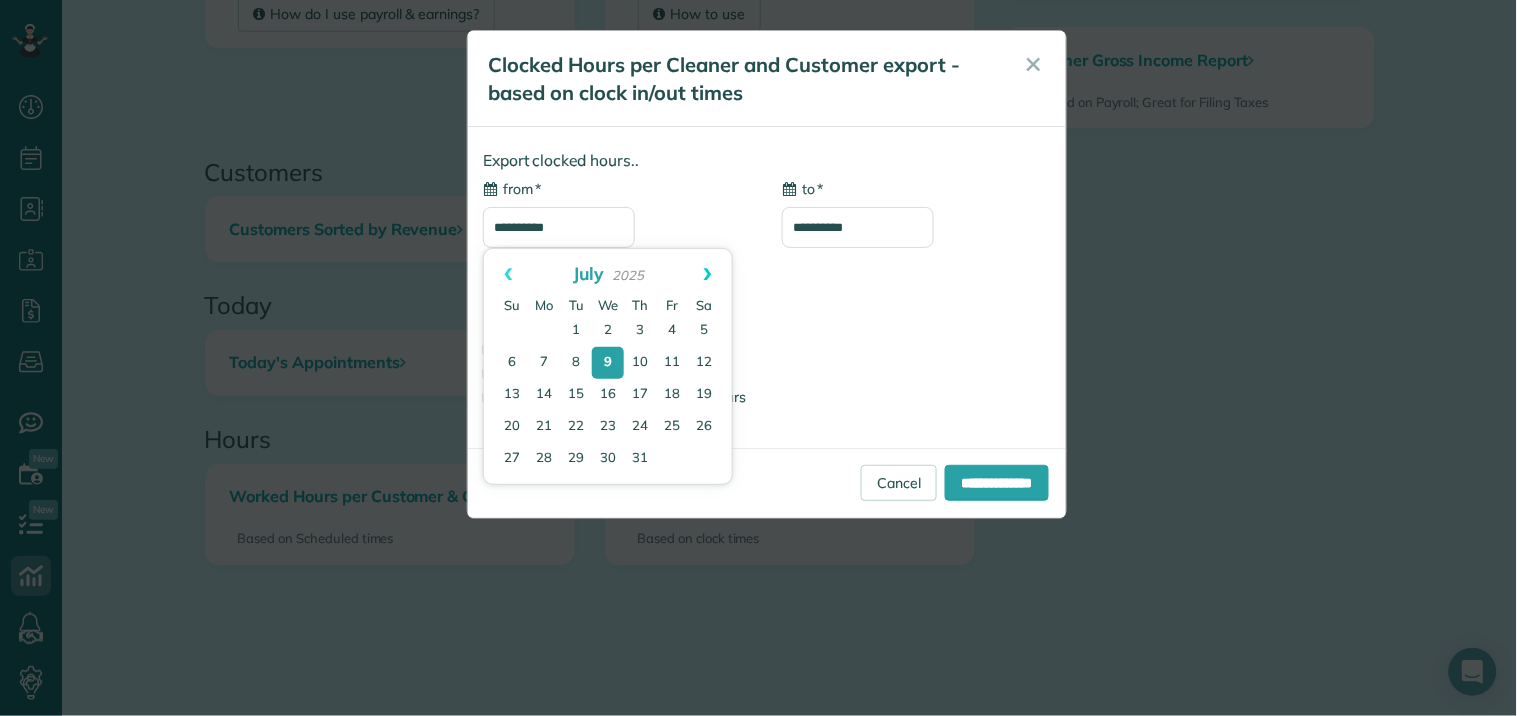 click on "Next" at bounding box center [708, 274] 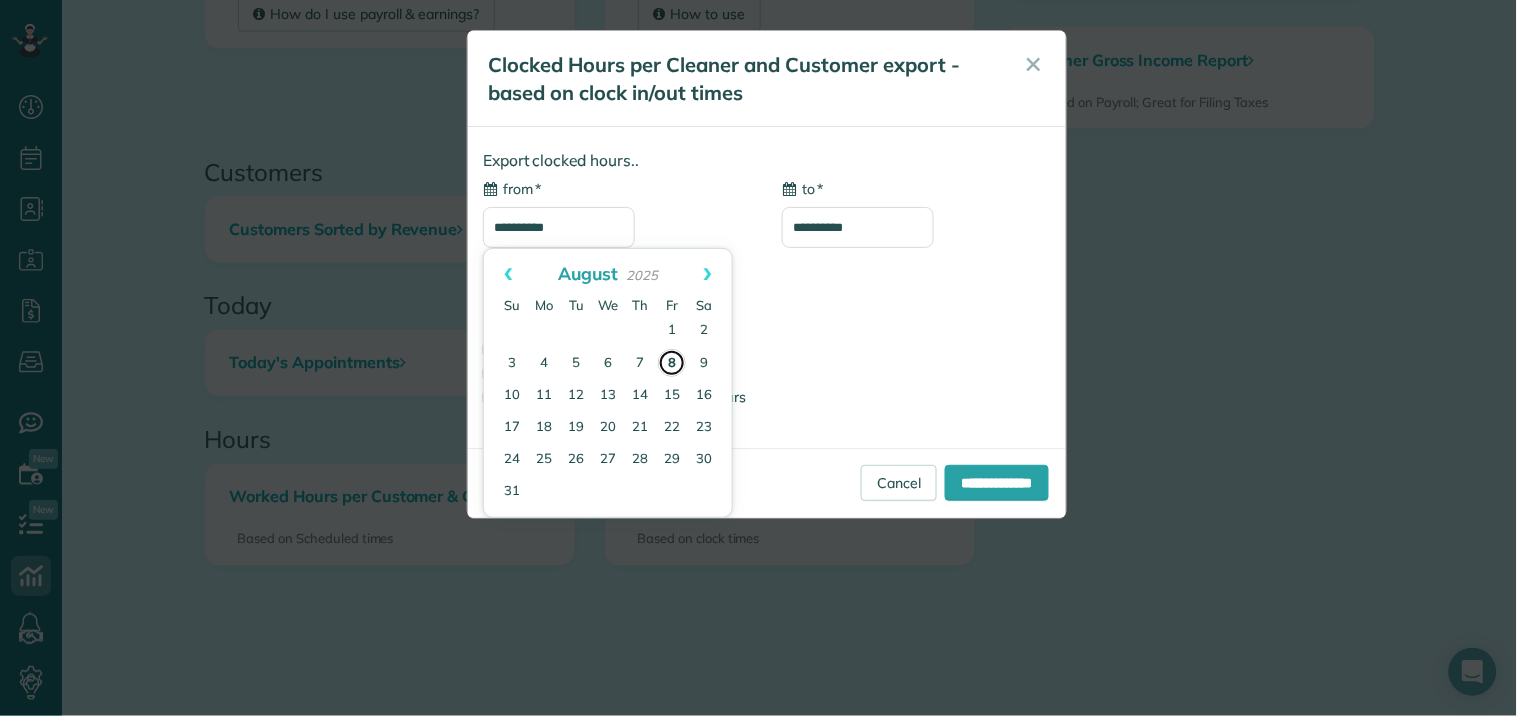 click on "8" at bounding box center [672, 363] 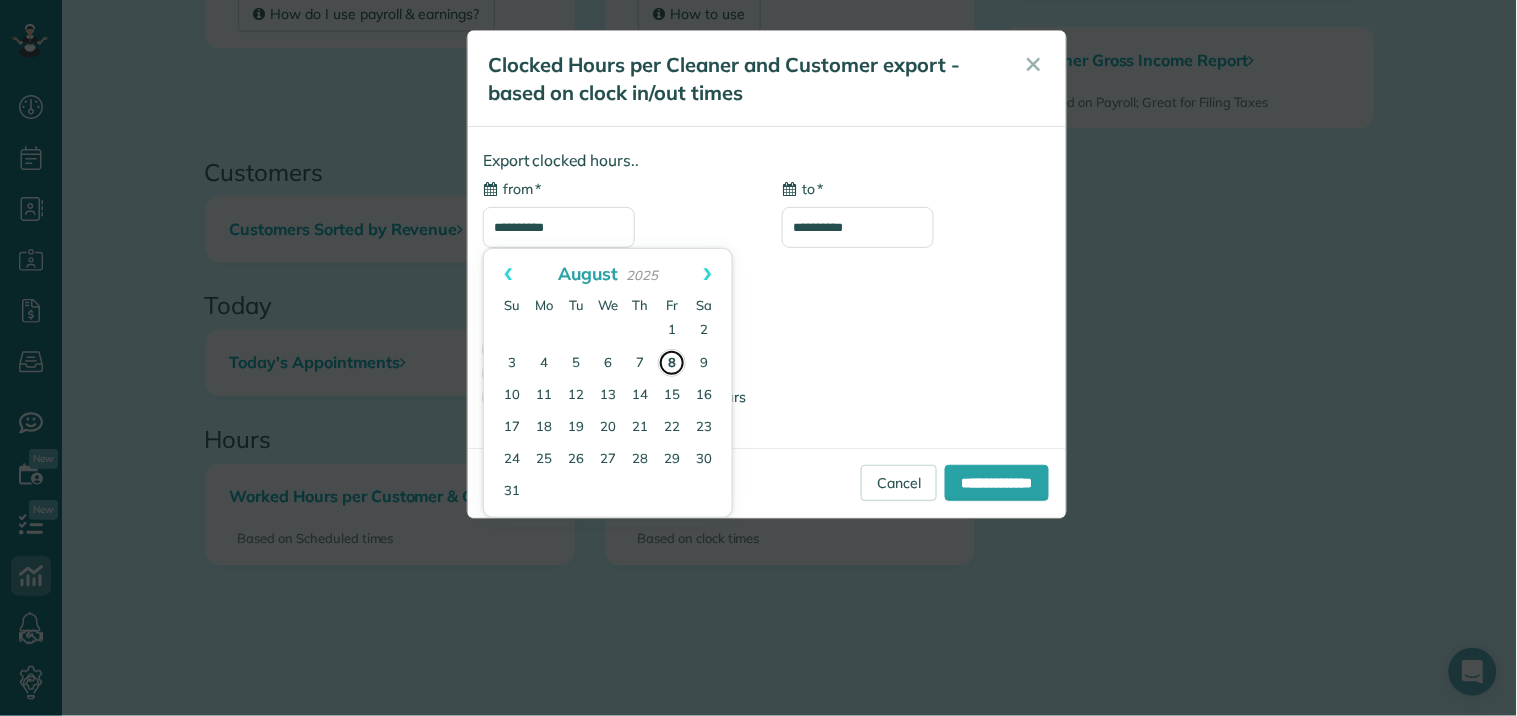 type on "**********" 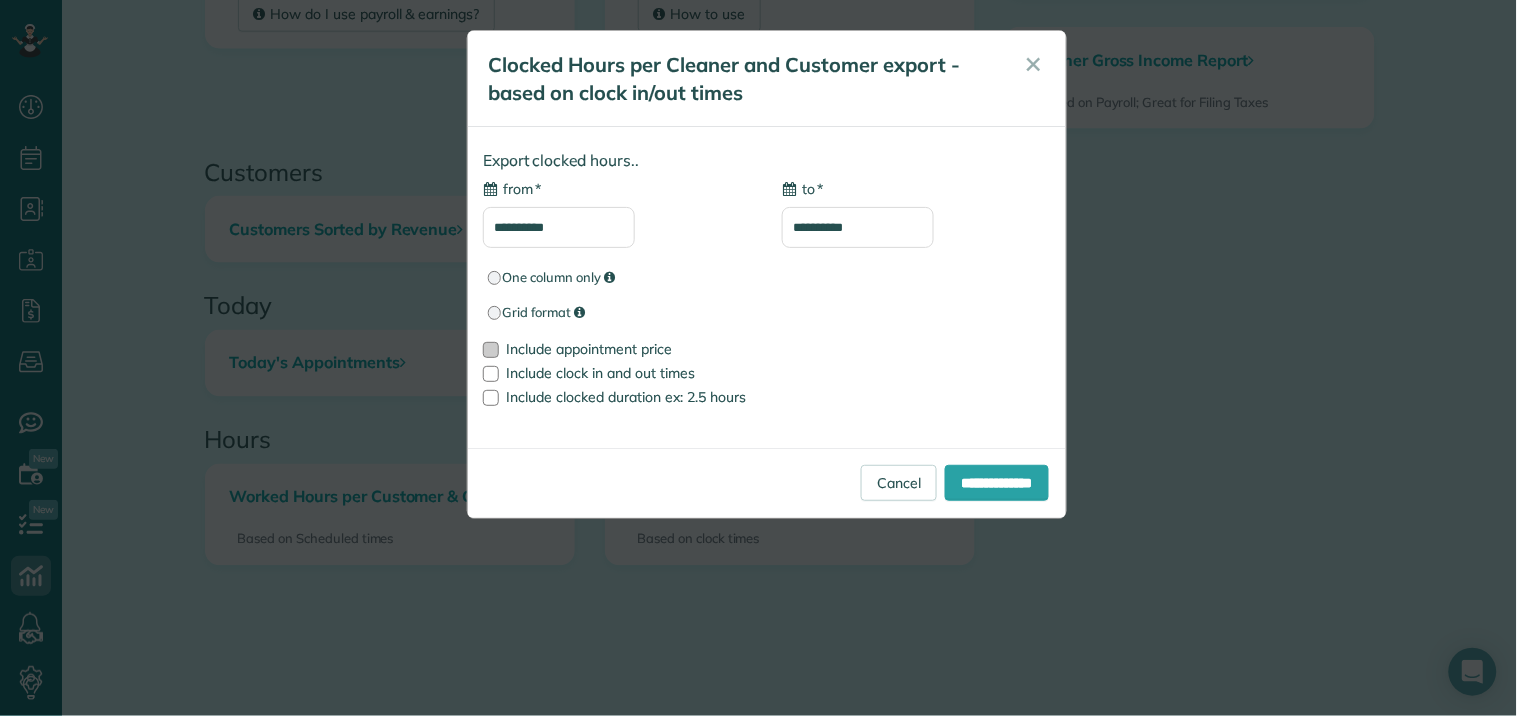 click at bounding box center [491, 350] 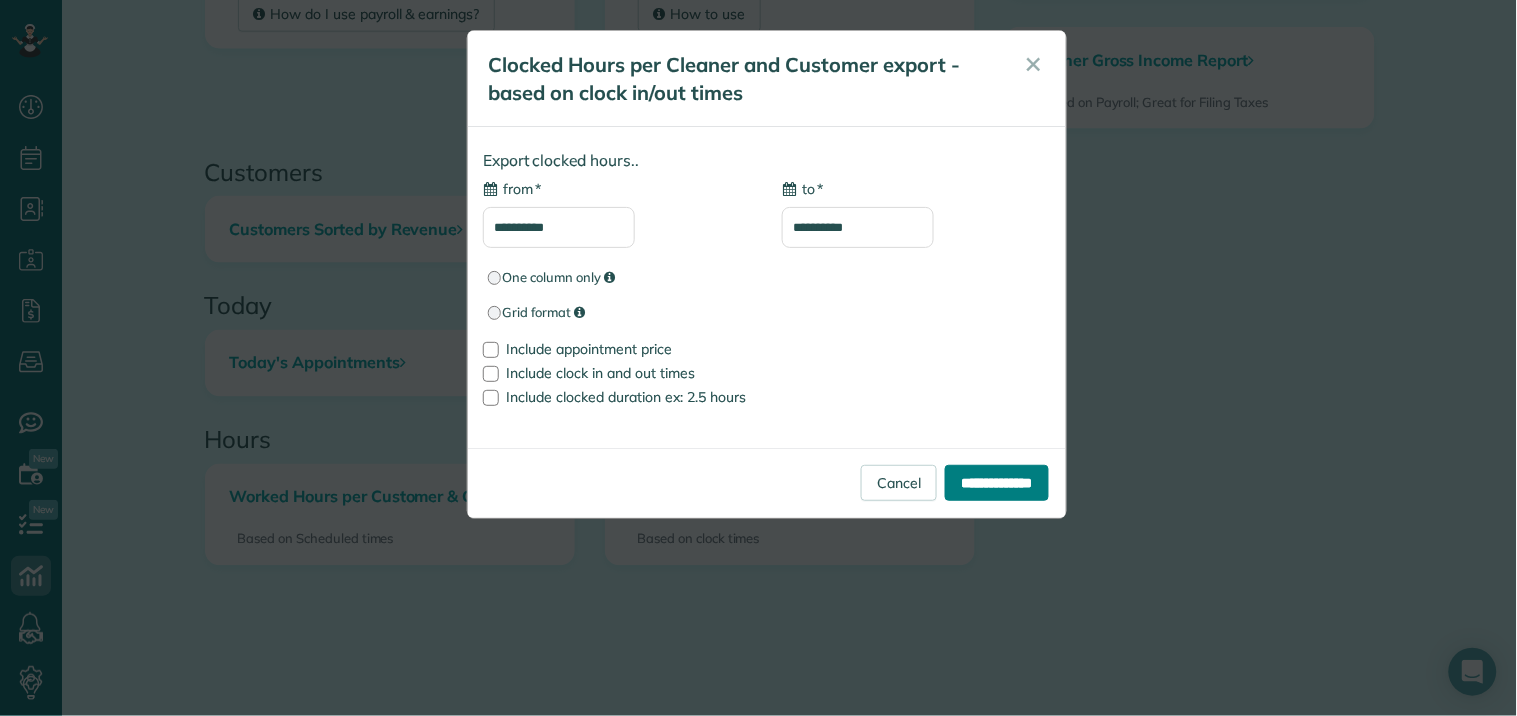 click on "**********" at bounding box center [997, 483] 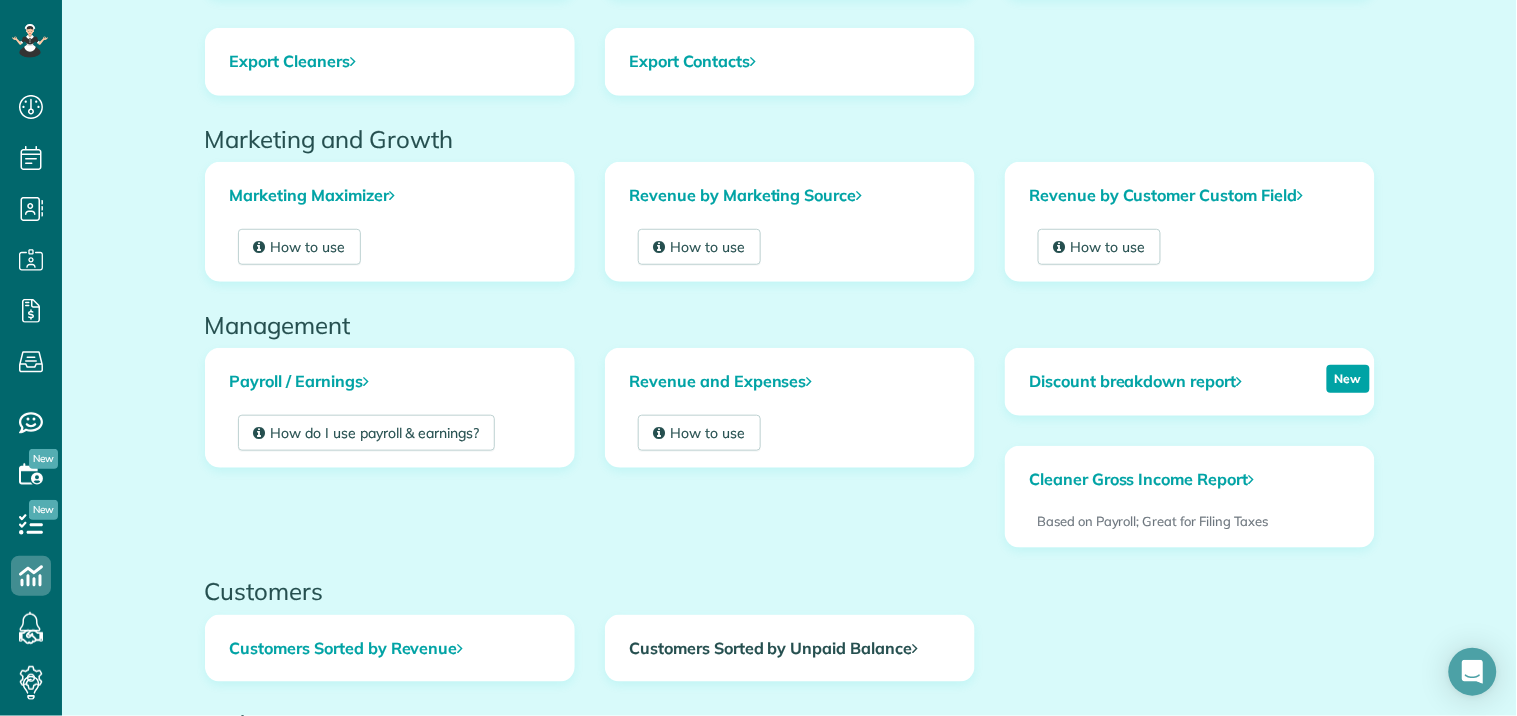 scroll, scrollTop: 0, scrollLeft: 0, axis: both 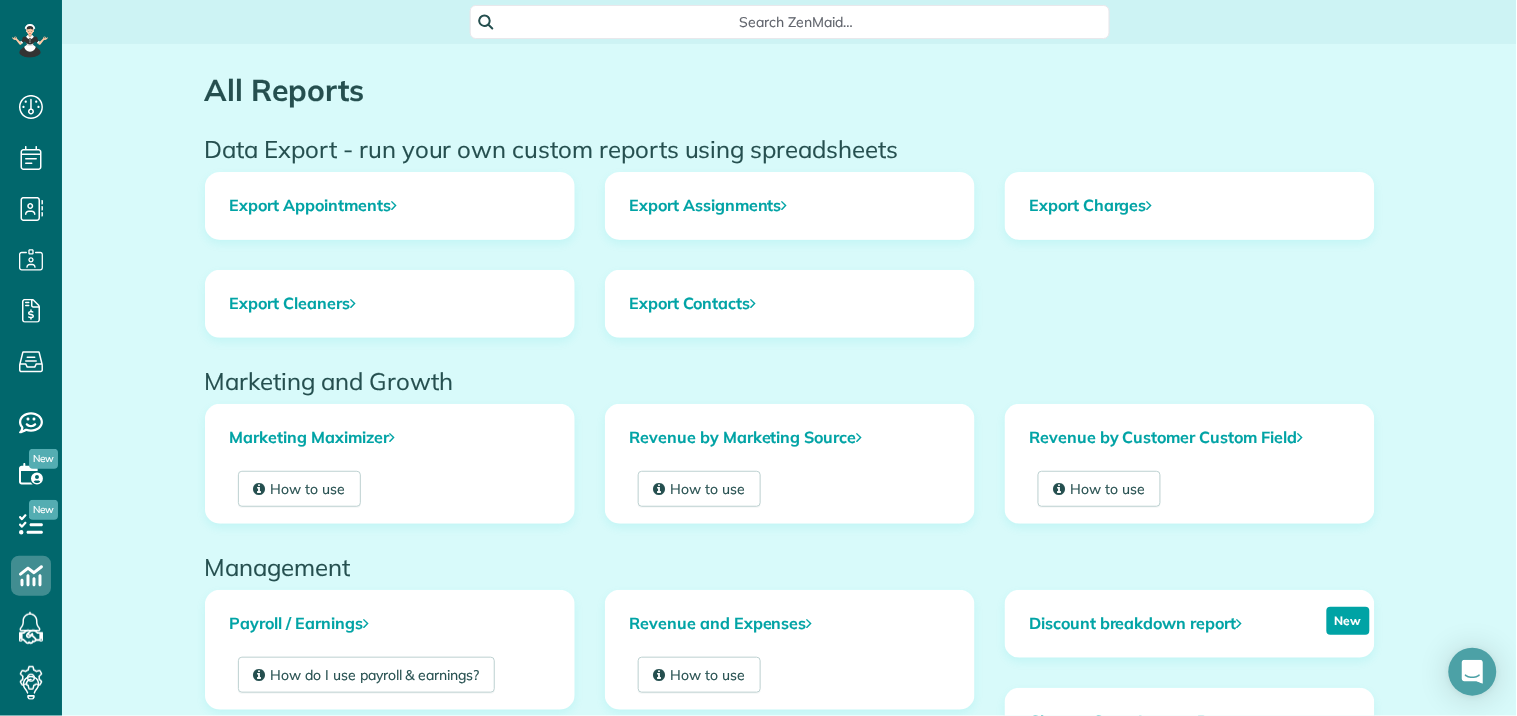 click on "Search ZenMaid…" at bounding box center (797, 22) 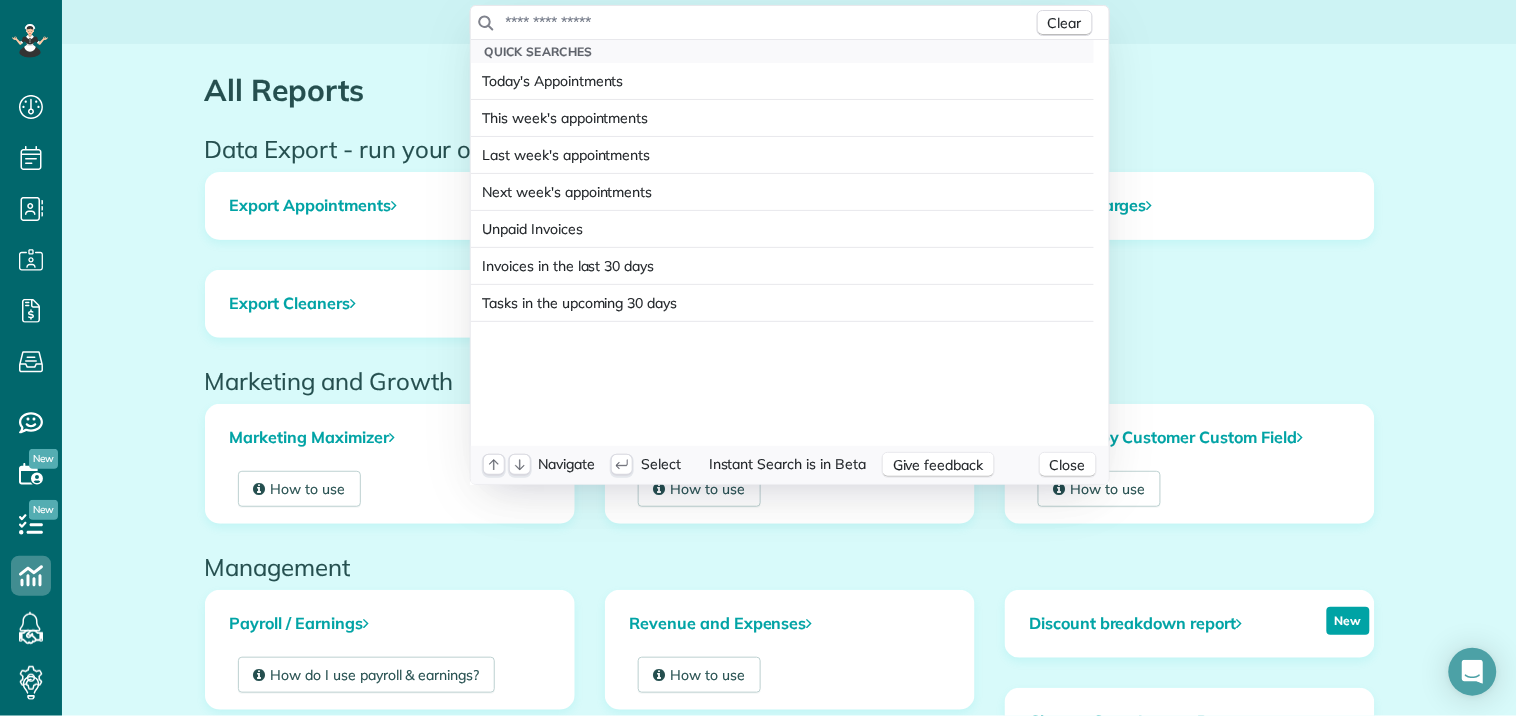 click at bounding box center (769, 22) 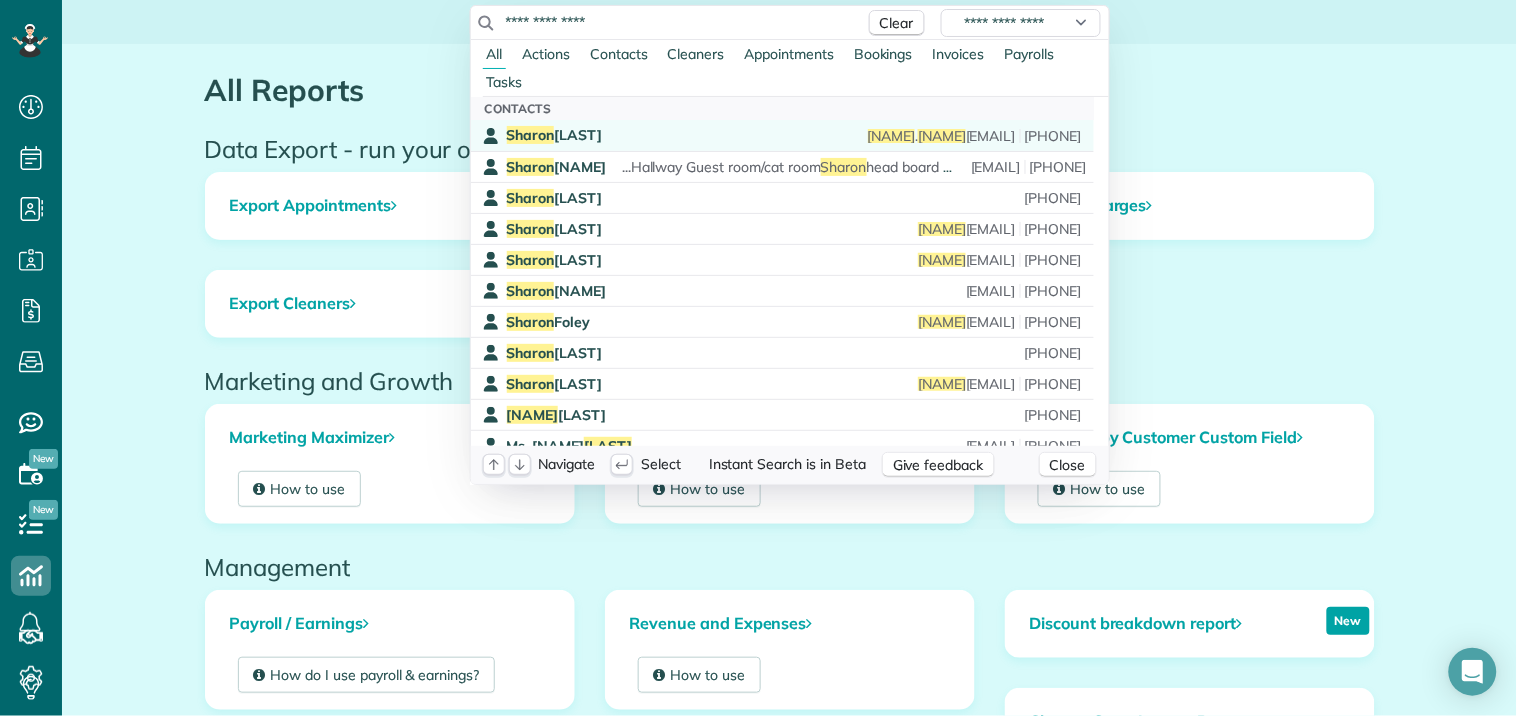 type on "**********" 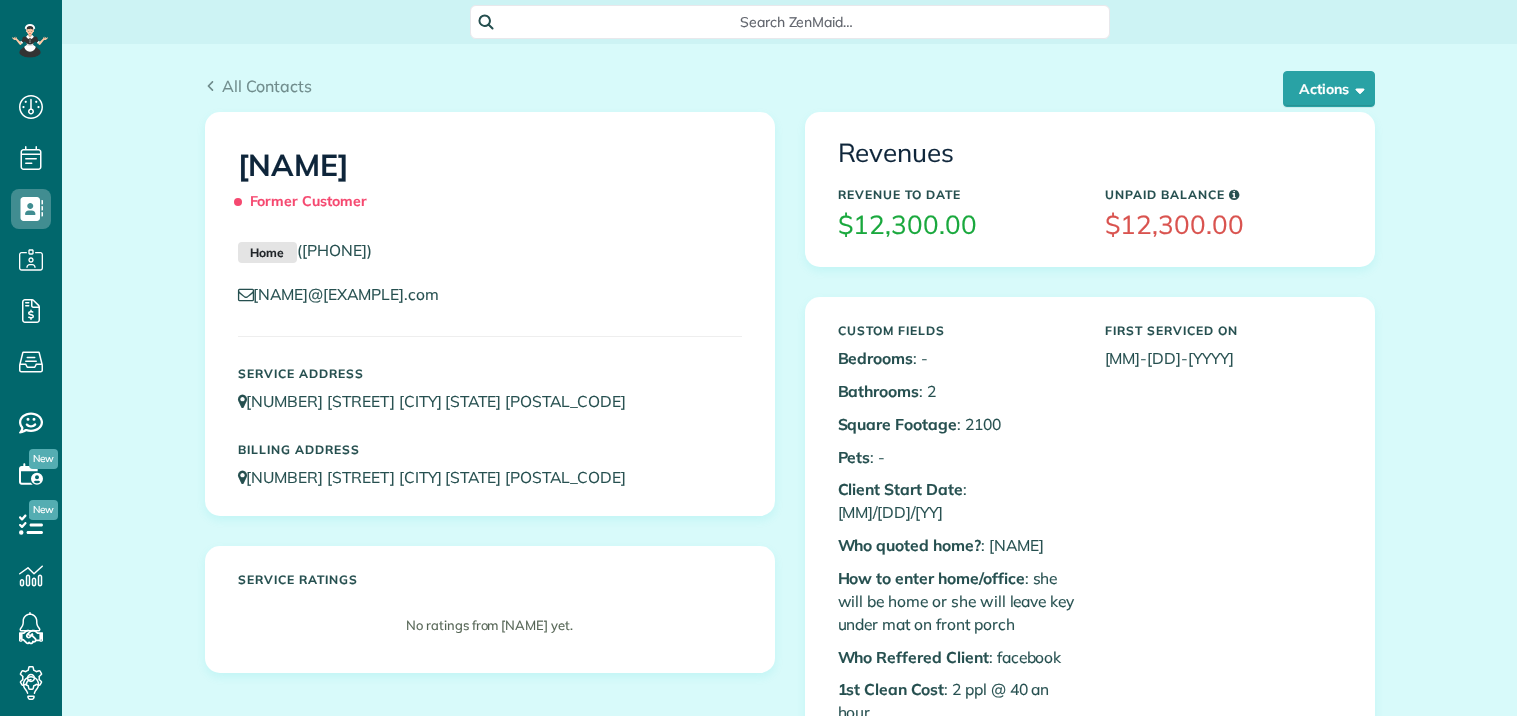 scroll, scrollTop: 0, scrollLeft: 0, axis: both 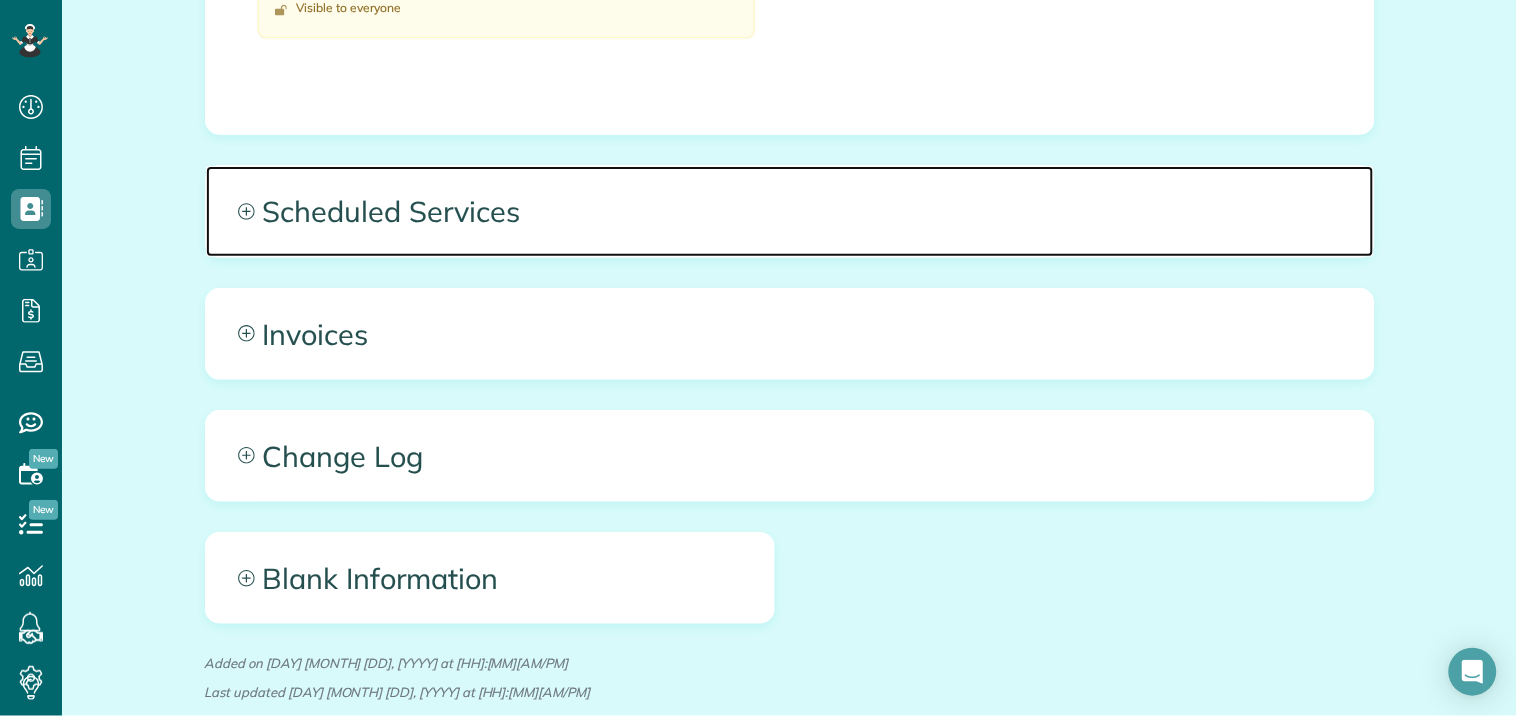 click 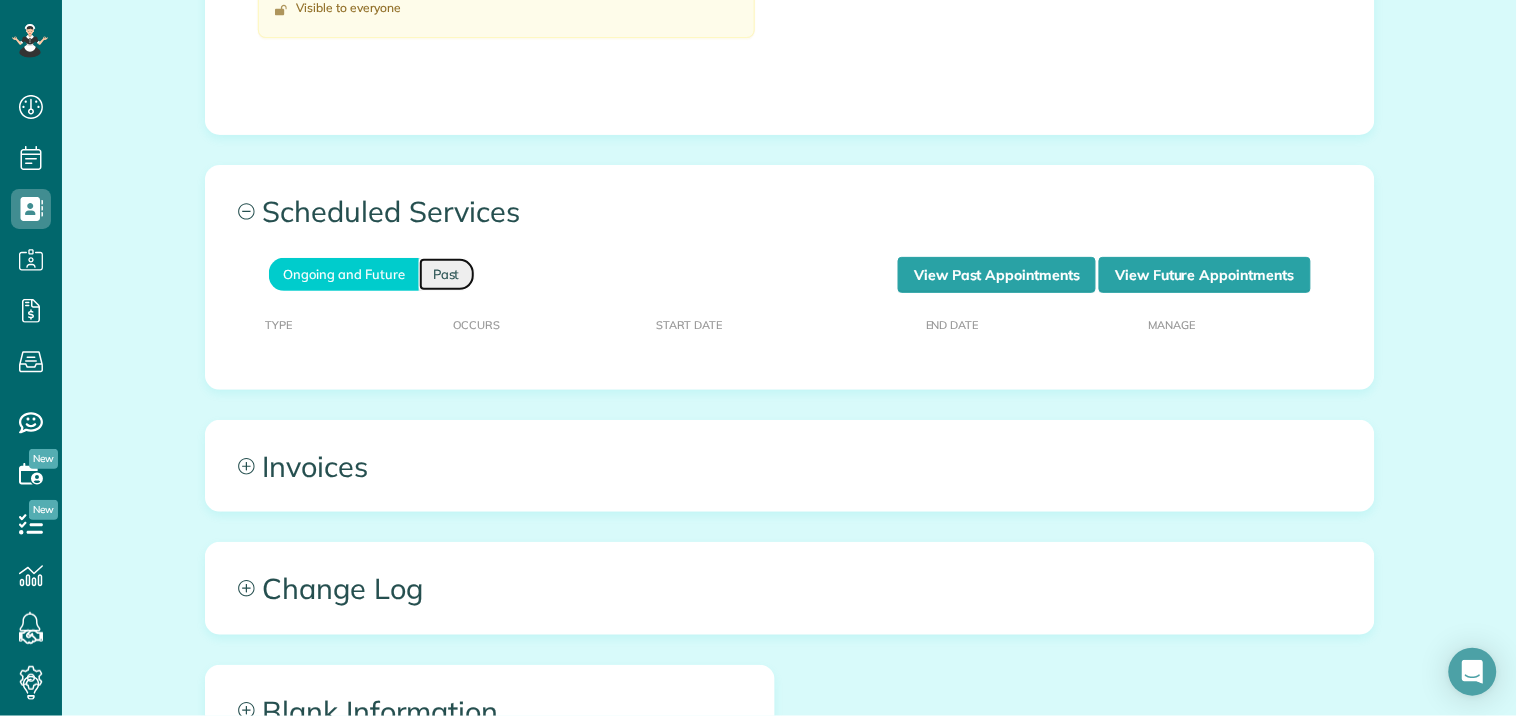 click on "Past" at bounding box center (447, 274) 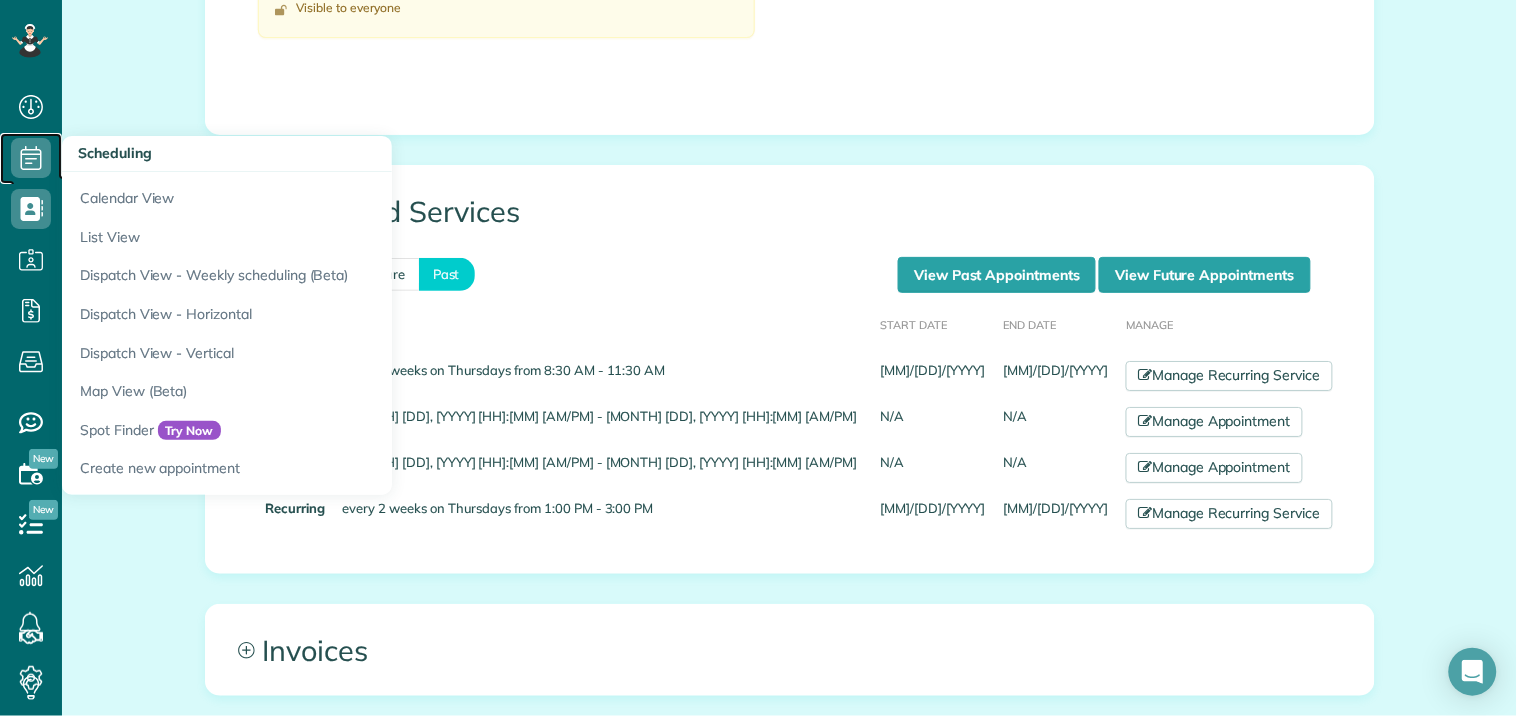 click 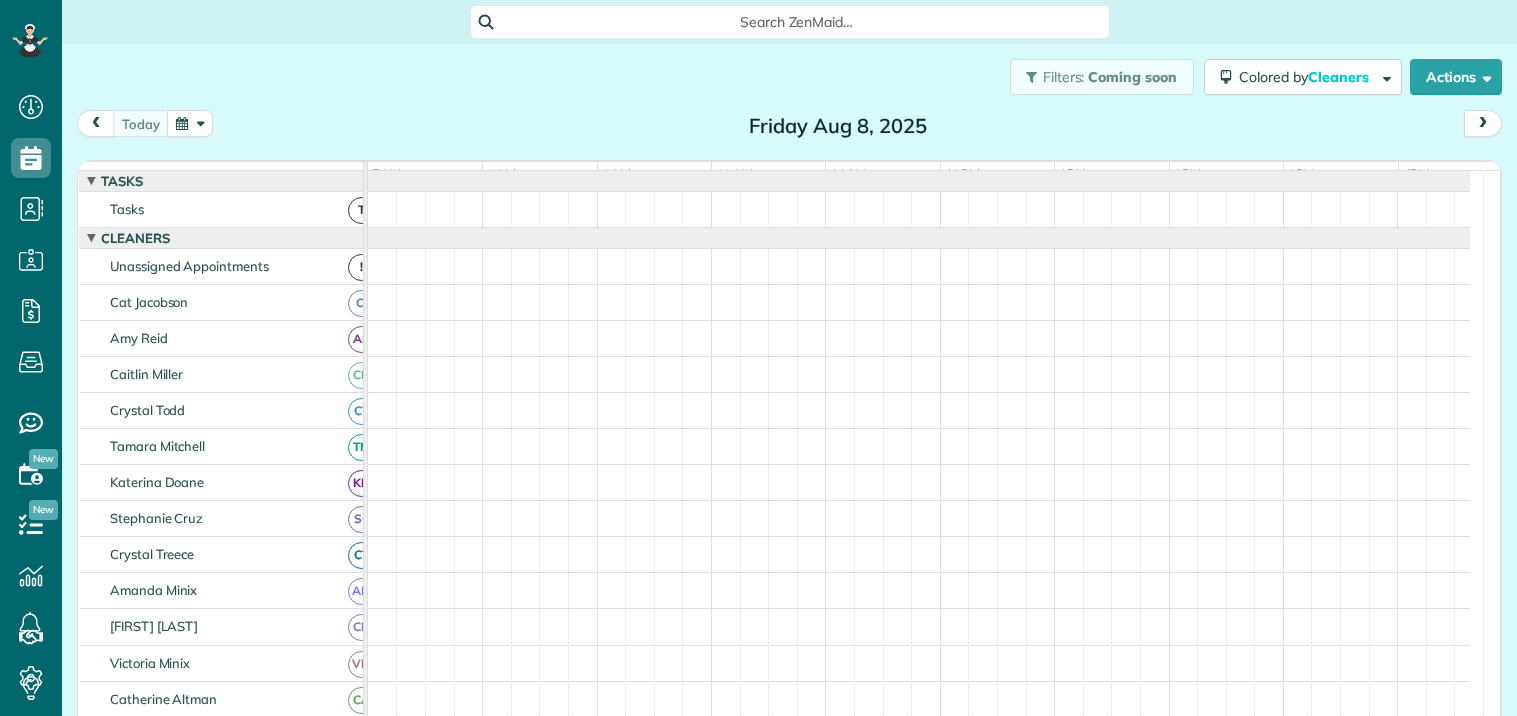 scroll, scrollTop: 0, scrollLeft: 0, axis: both 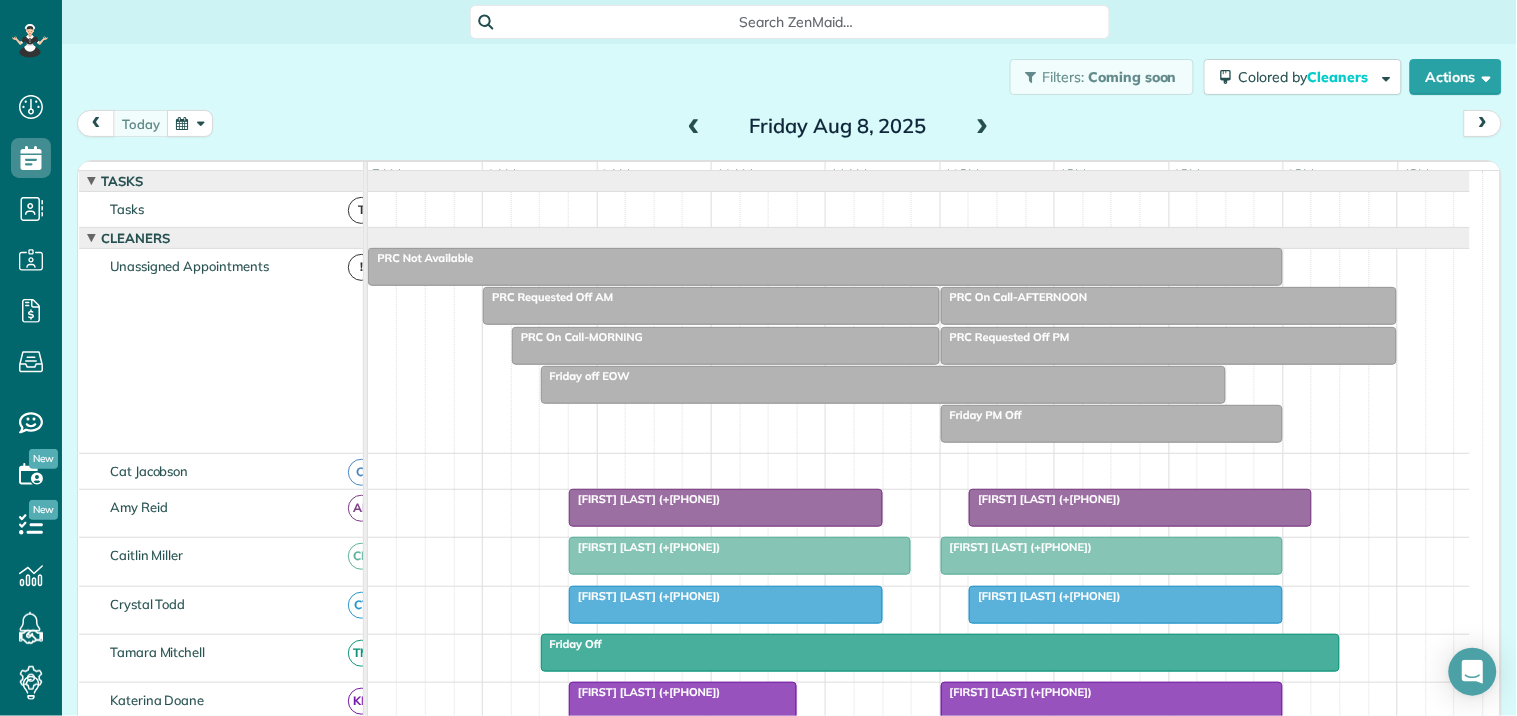 click at bounding box center [1112, 556] 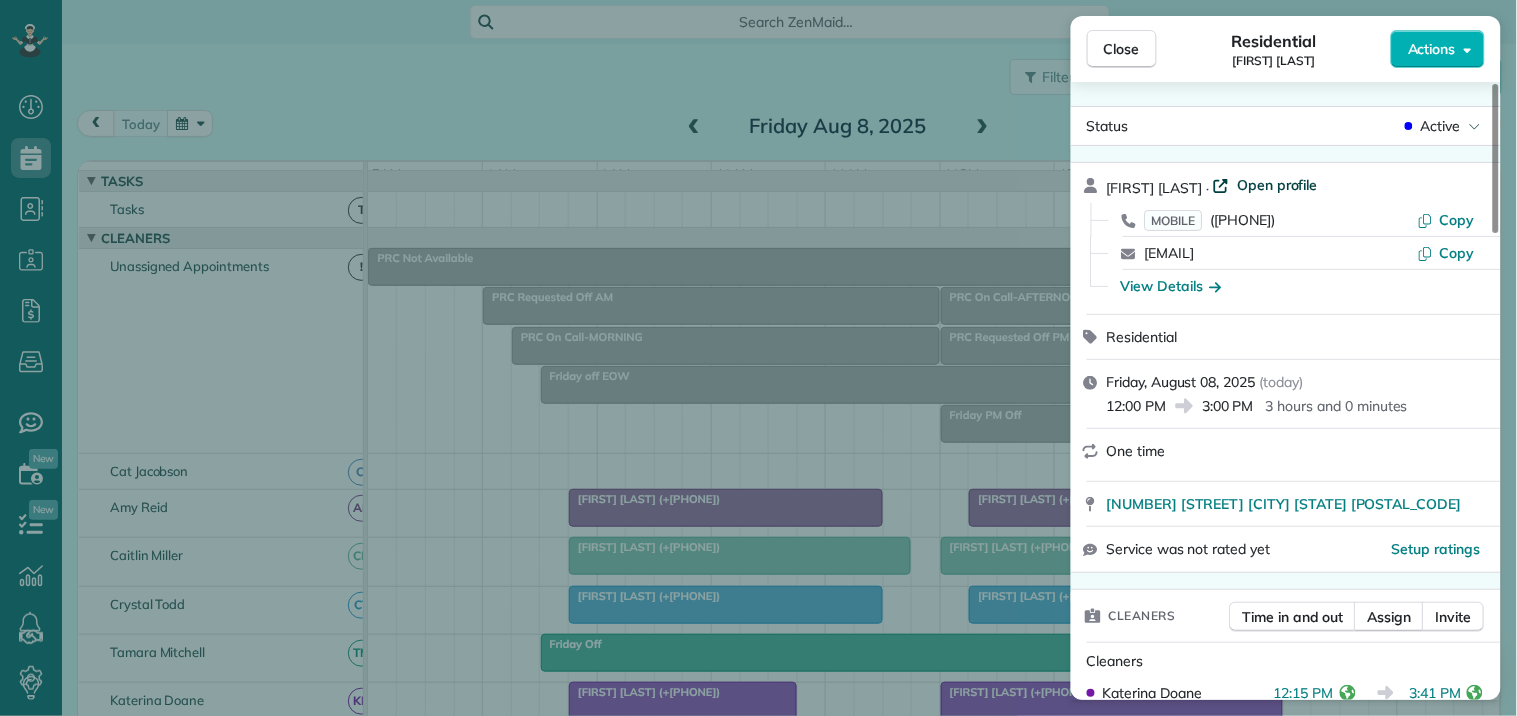 click on "Open profile" at bounding box center [1277, 185] 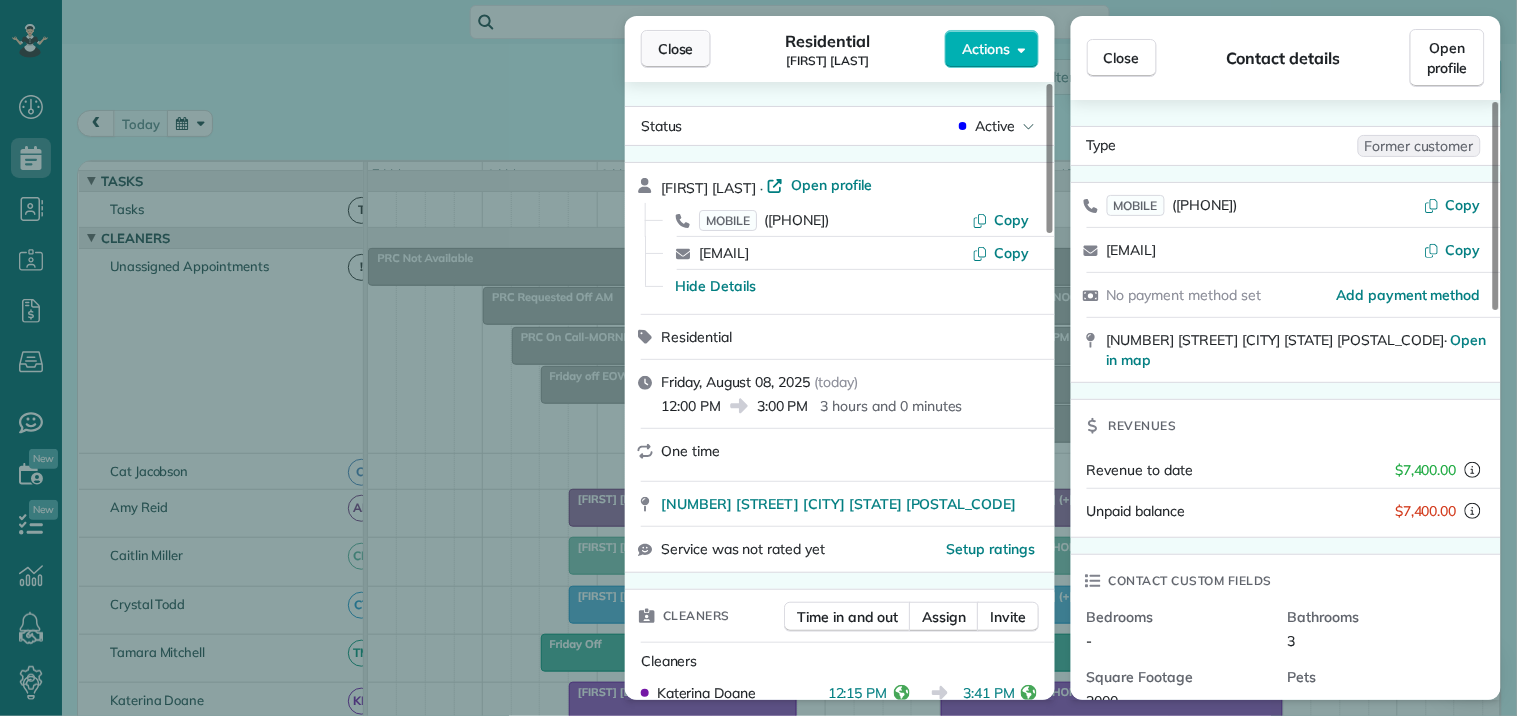 drag, startPoint x: 678, startPoint y: 25, endPoint x: 680, endPoint y: 35, distance: 10.198039 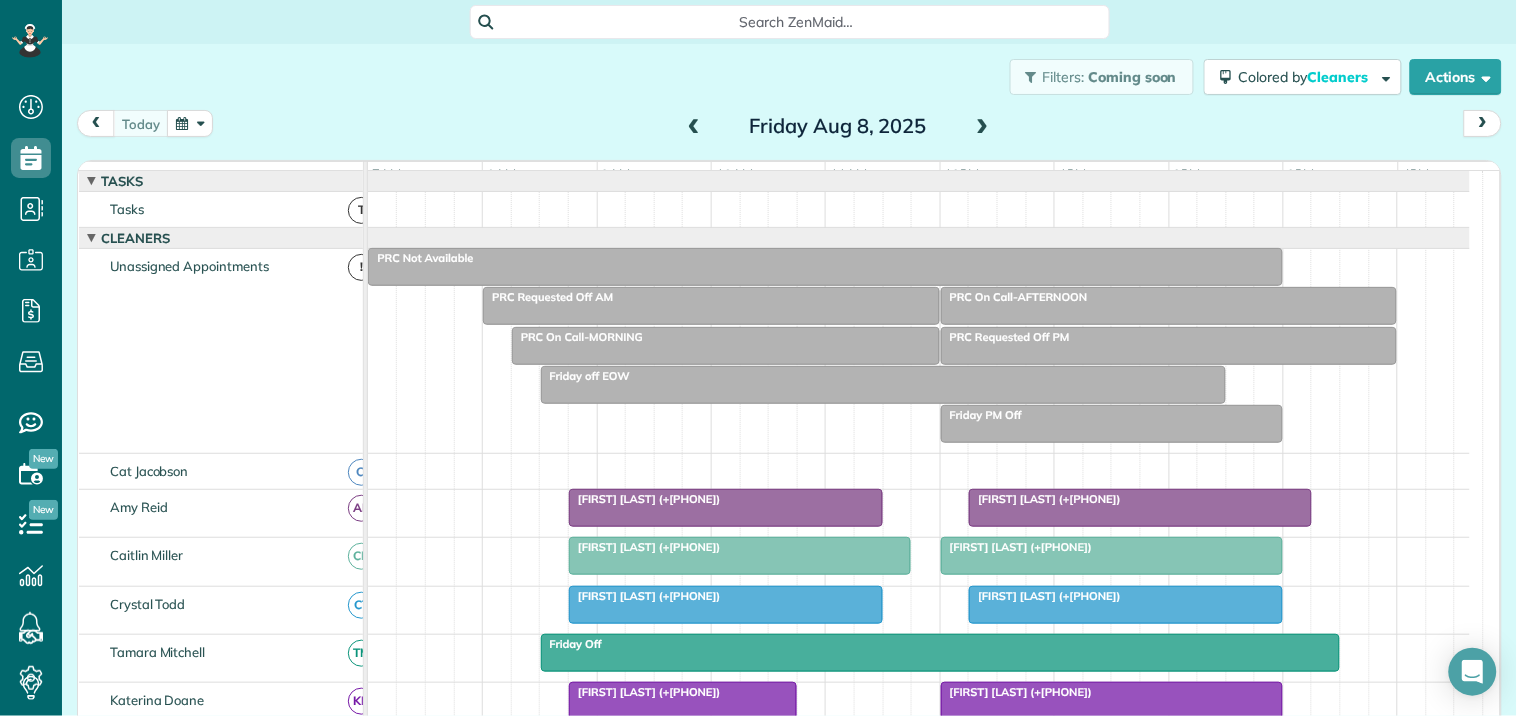 click on "Filters:   Coming soon
Colored by  Cleaners
Color by Cleaner
Color by Team
Color by Status
Color by Recurrence
Color by Paid/Unpaid
Filters  Default
Schedule Changes
Actions
Create Appointment
Create Task
Clock In/Out
Send Work Orders
Print Route Sheets
Today's Emails/Texts
Export data.." at bounding box center [789, 77] 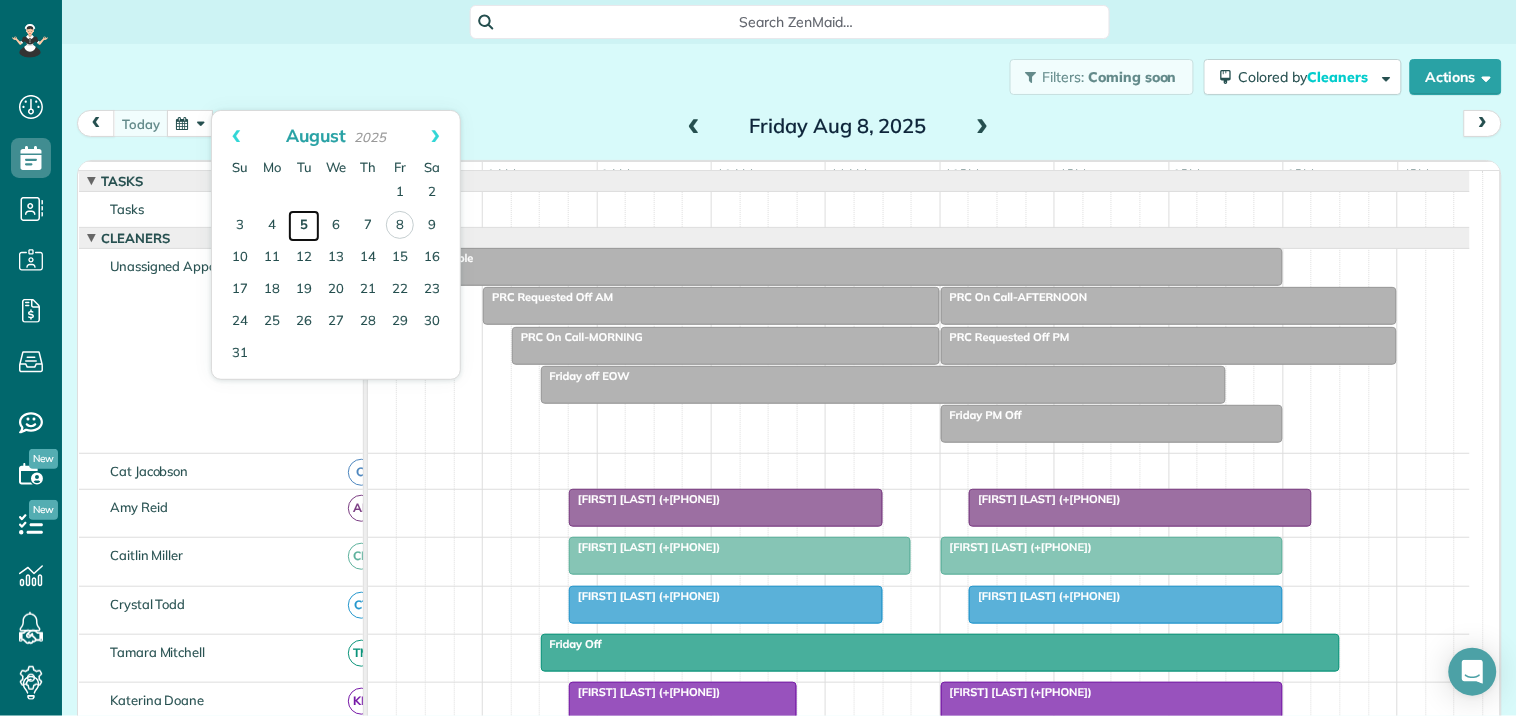 click on "5" at bounding box center (304, 226) 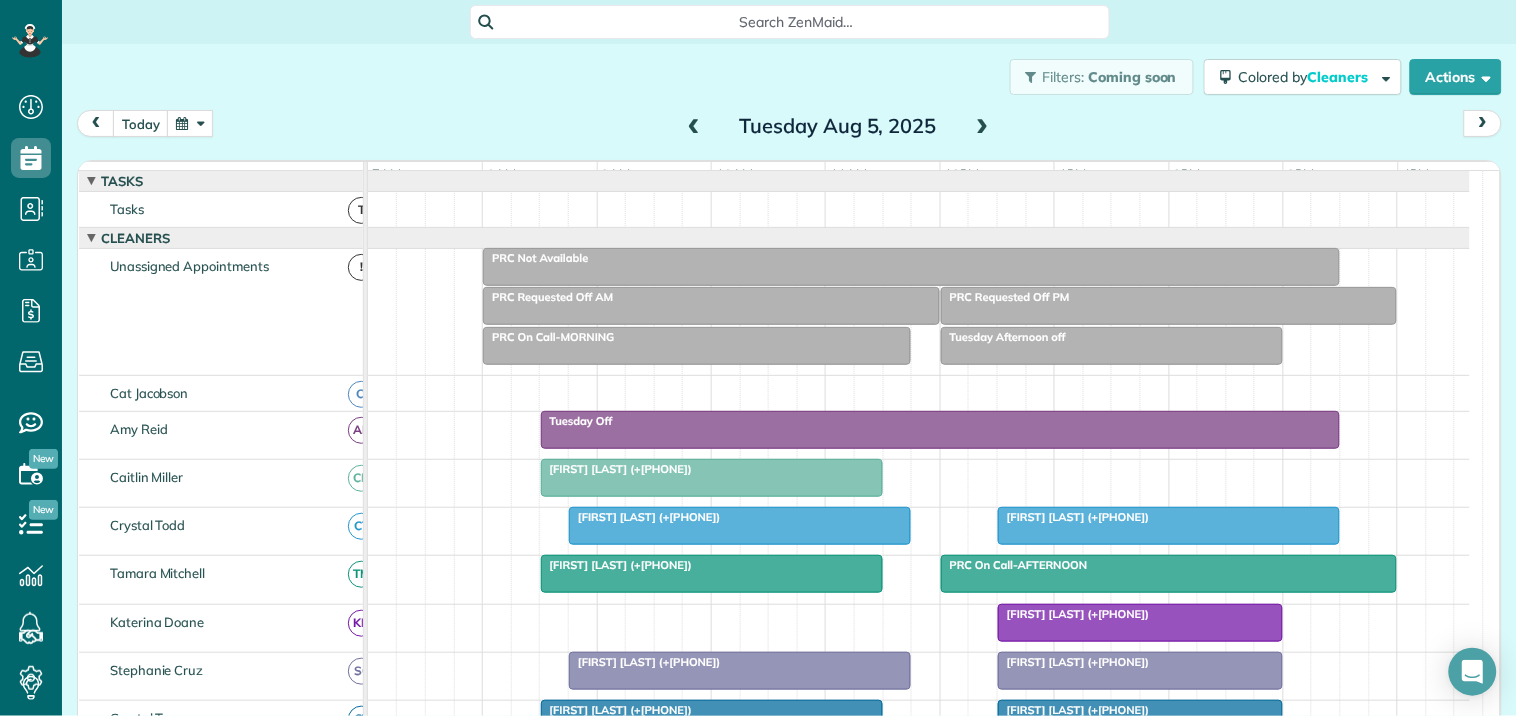 scroll, scrollTop: 357, scrollLeft: 0, axis: vertical 